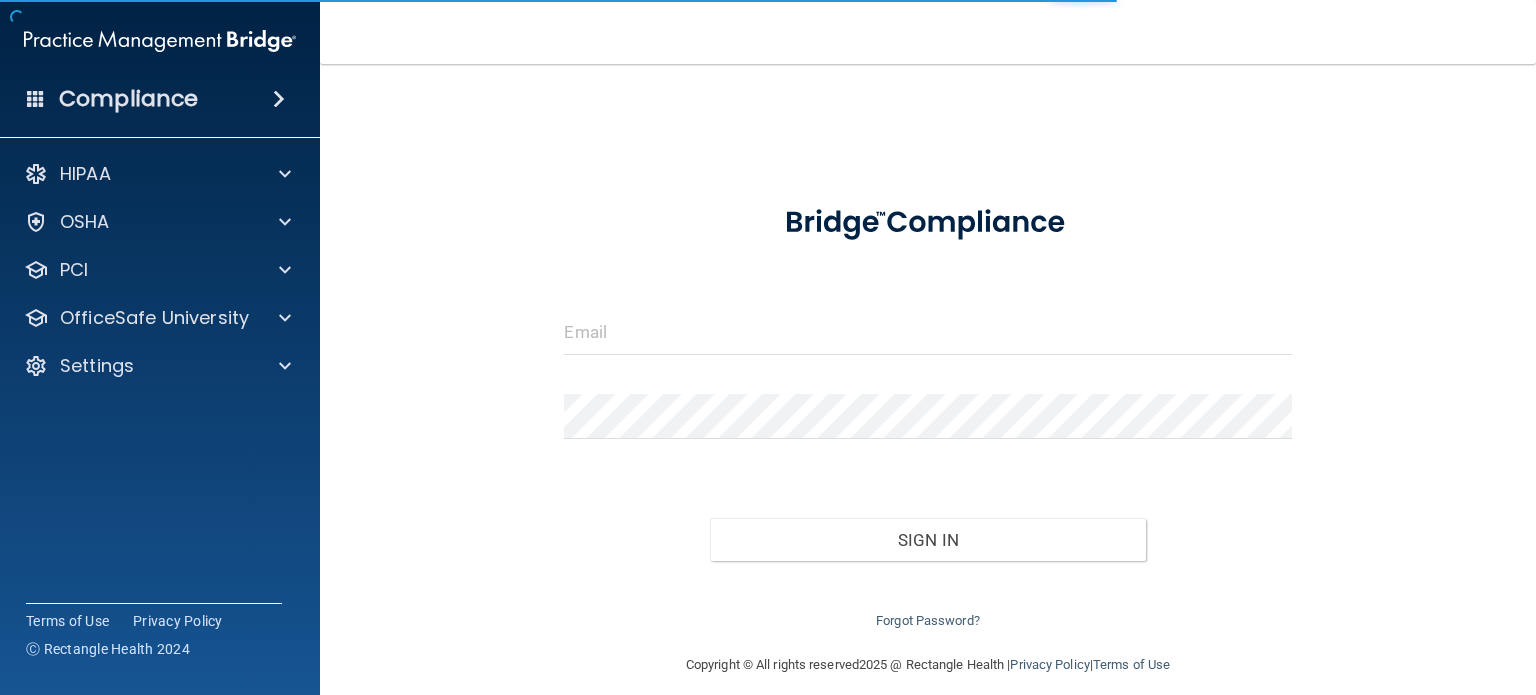 scroll, scrollTop: 0, scrollLeft: 0, axis: both 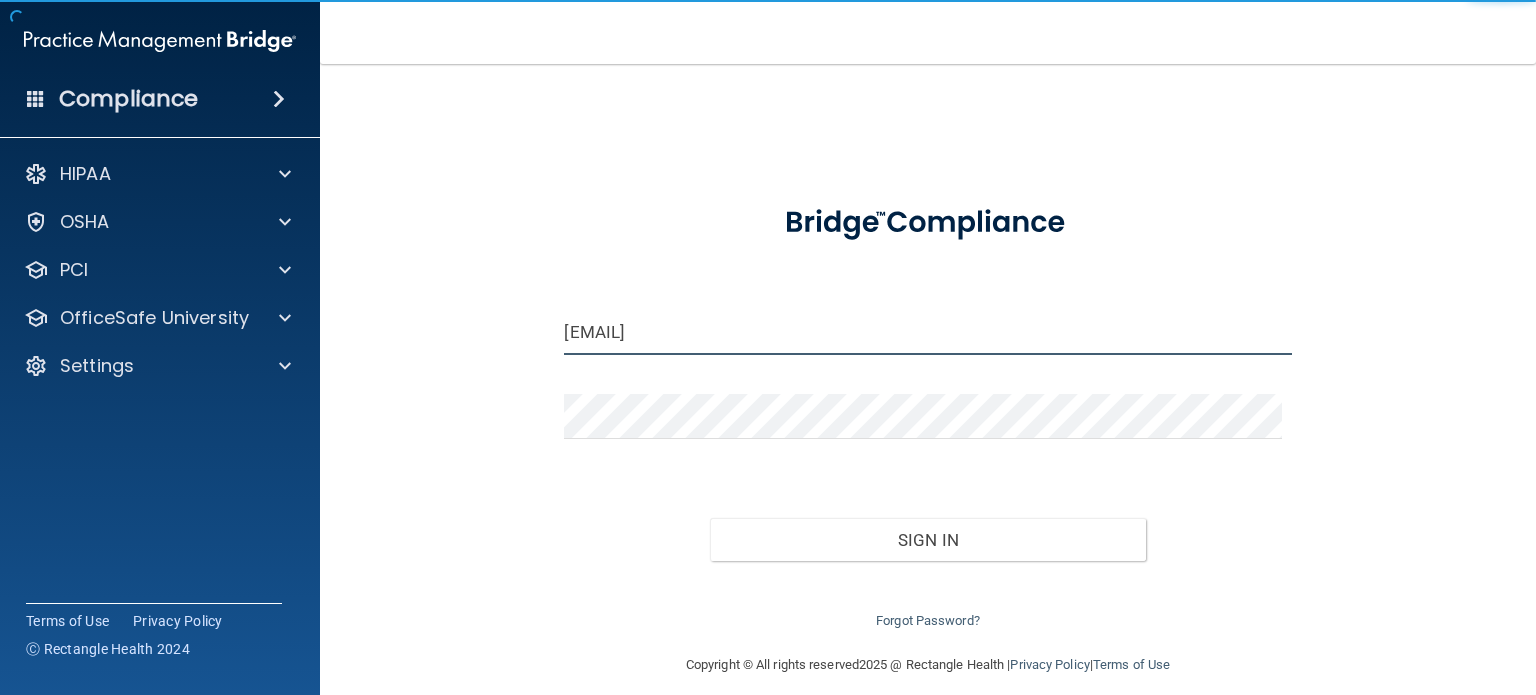 click on "[EMAIL]" at bounding box center [927, 332] 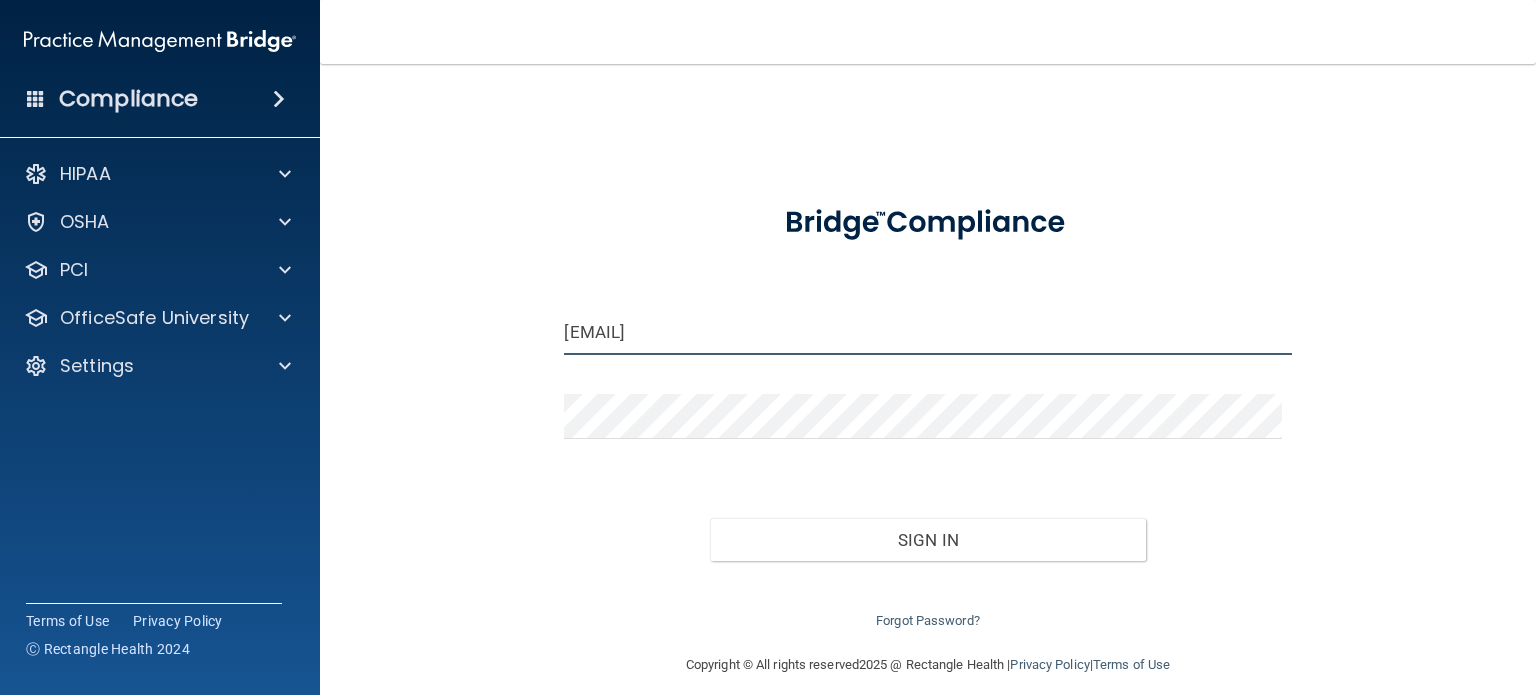 click on "[EMAIL]" at bounding box center (927, 332) 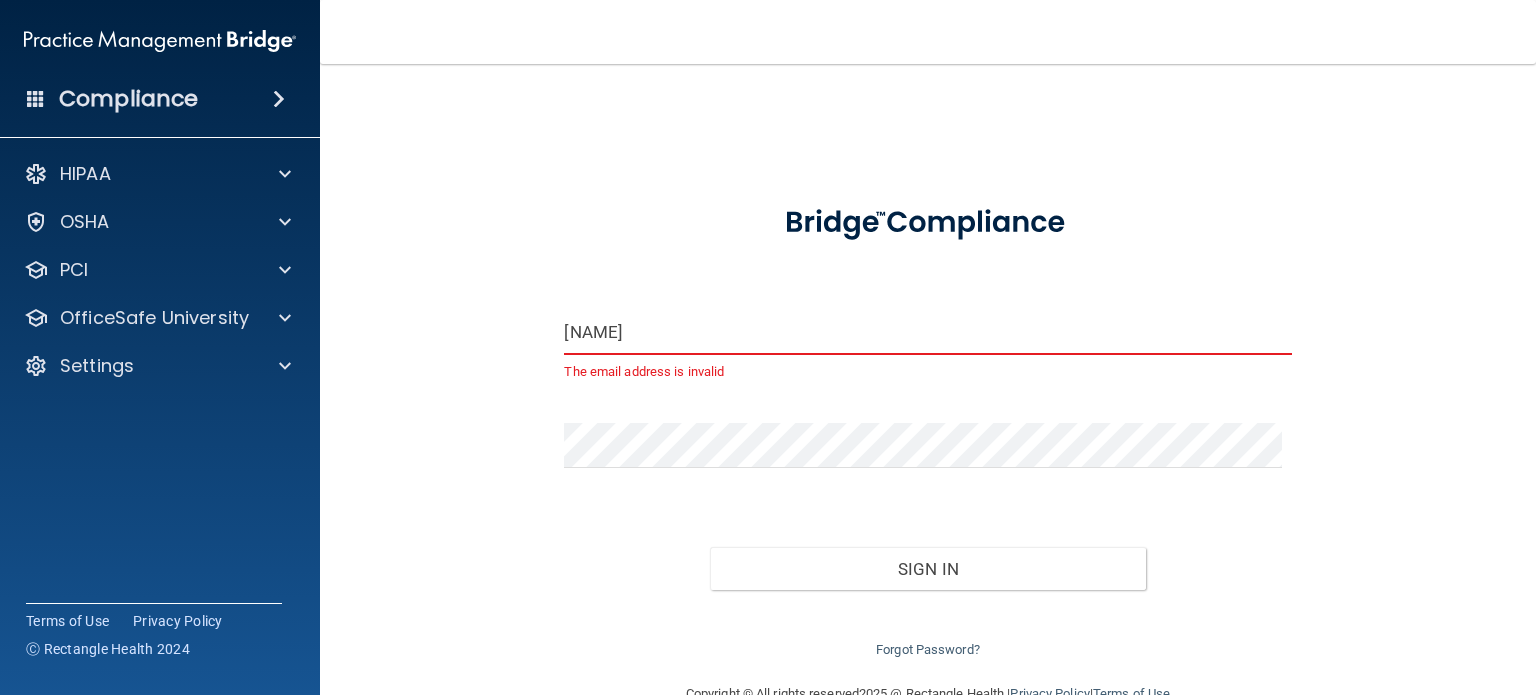type on "lopezyesenia36@[EMAIL]" 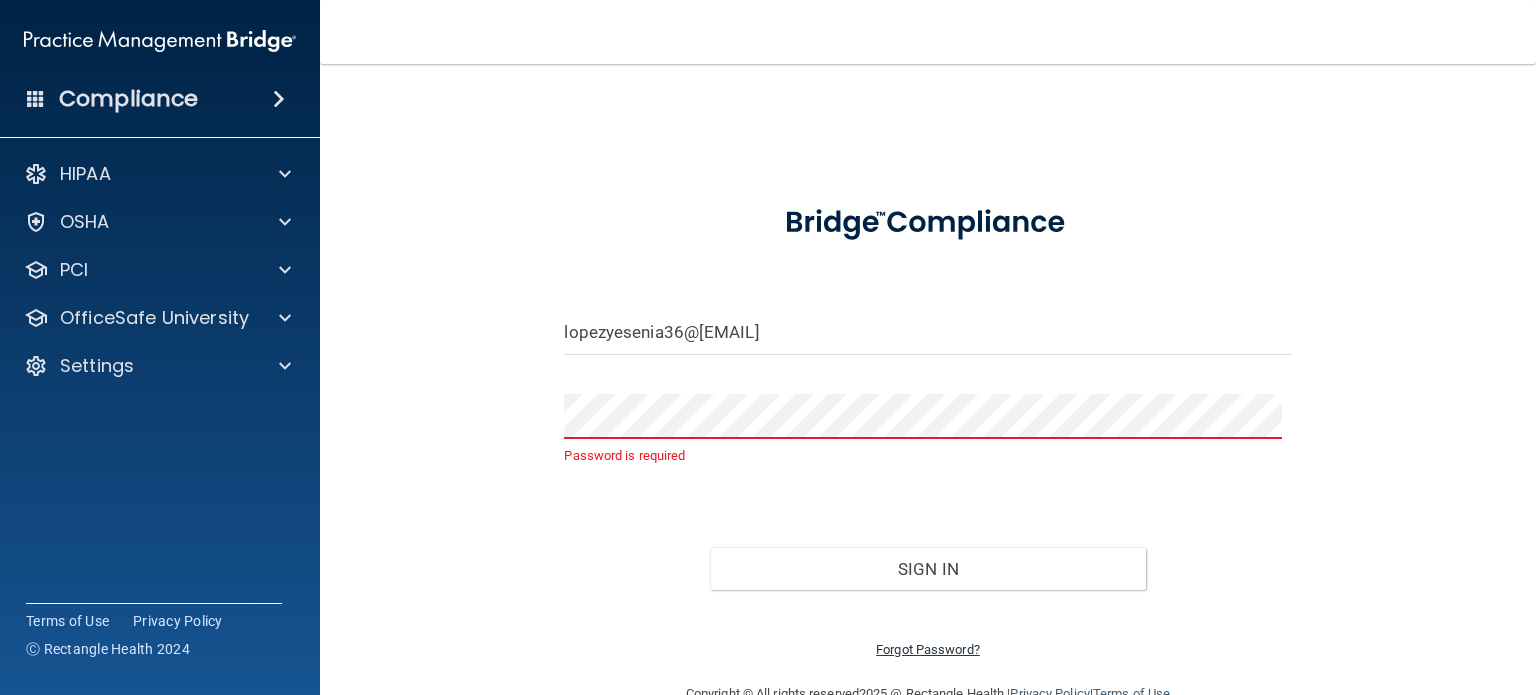 click on "Forgot Password?" at bounding box center [928, 649] 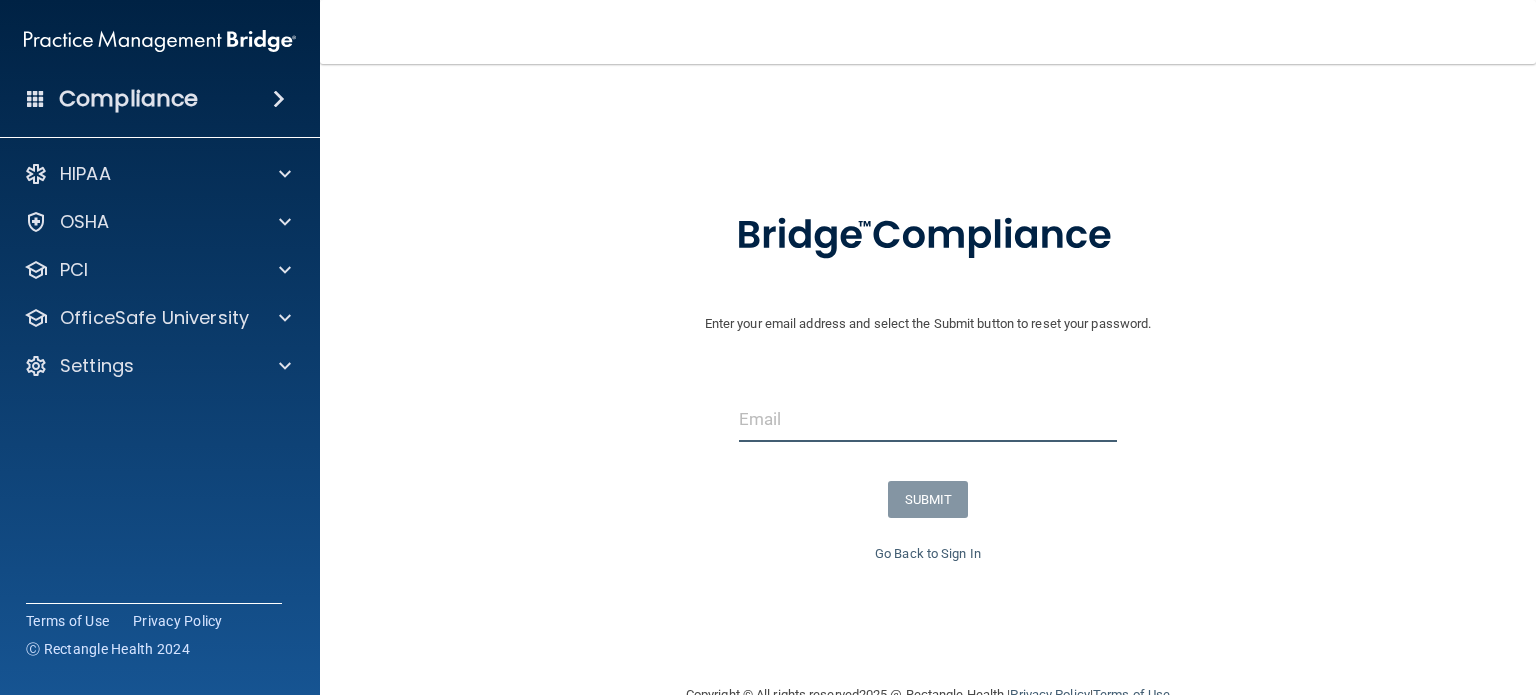 click at bounding box center [928, 419] 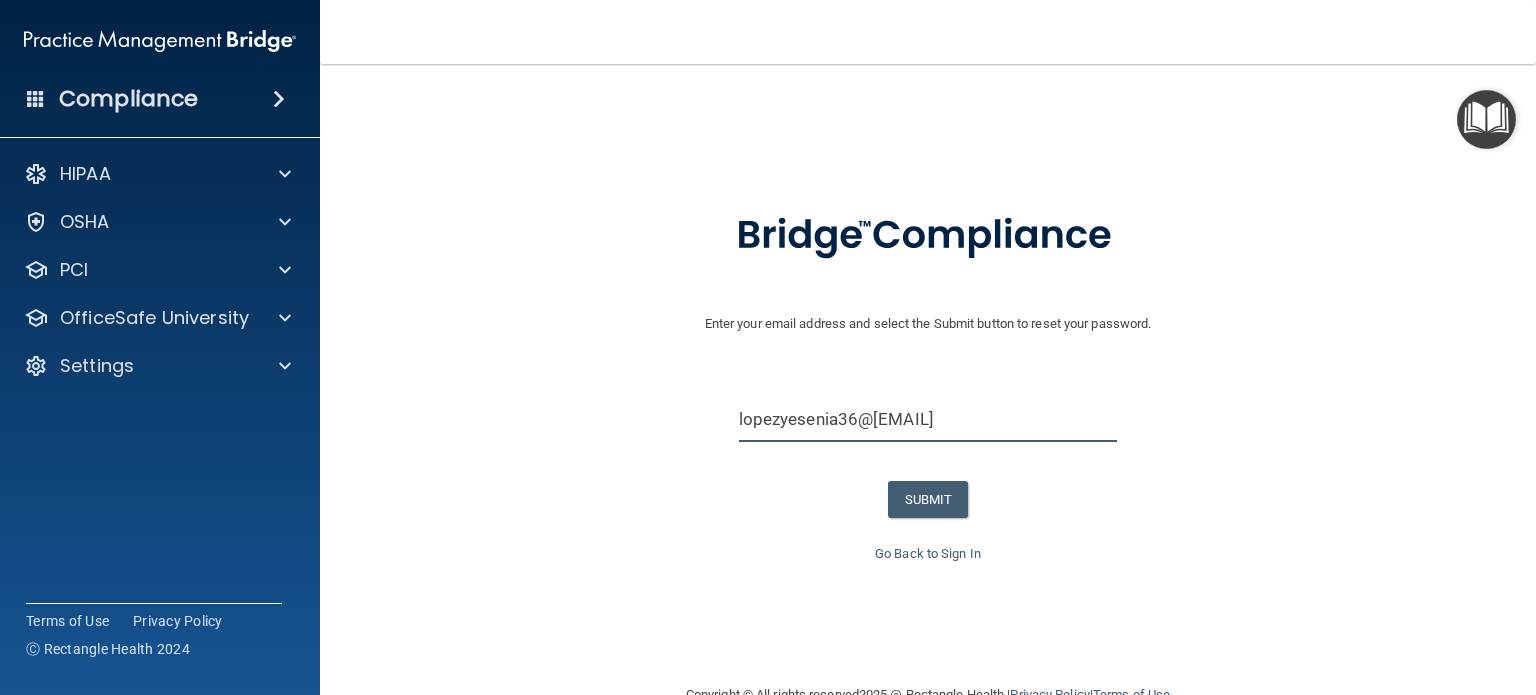 type on "lopezyesenia36@[EMAIL]" 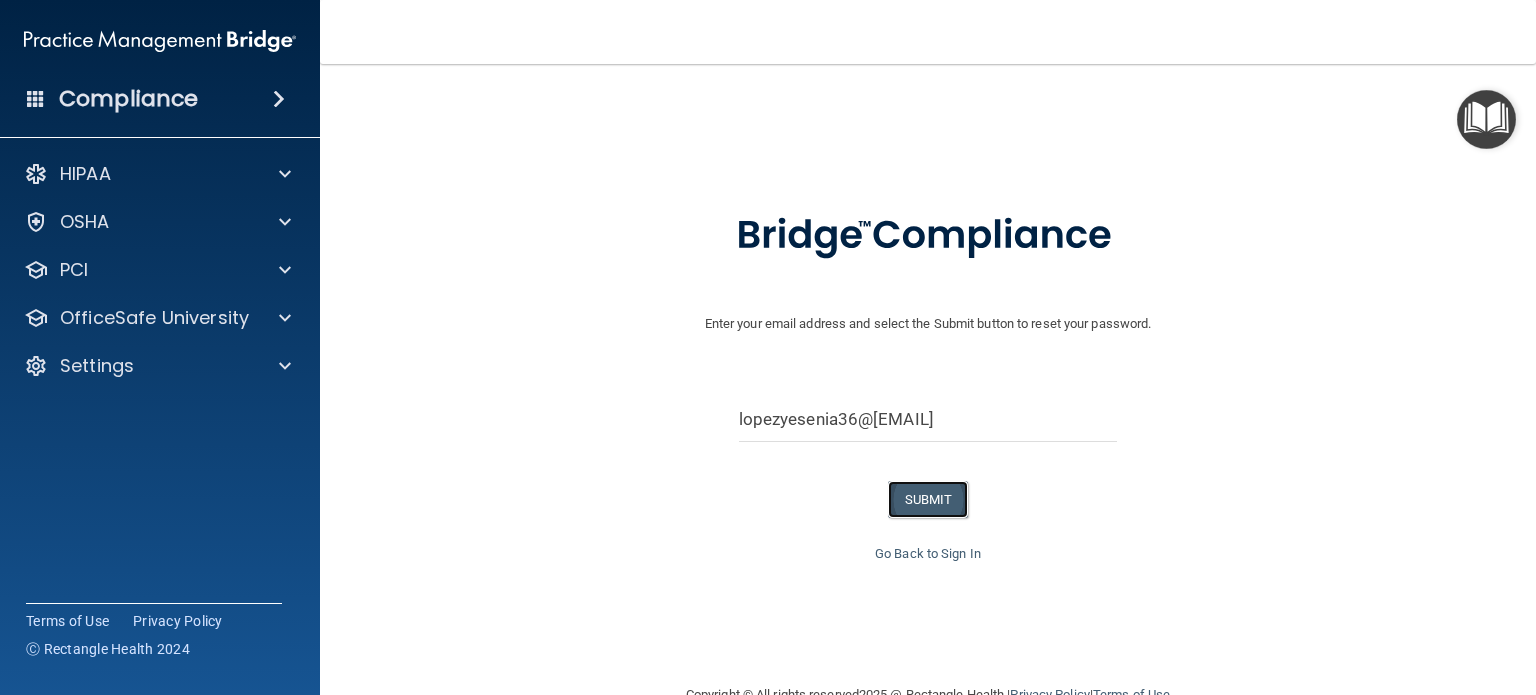 click on "SUBMIT" at bounding box center (928, 499) 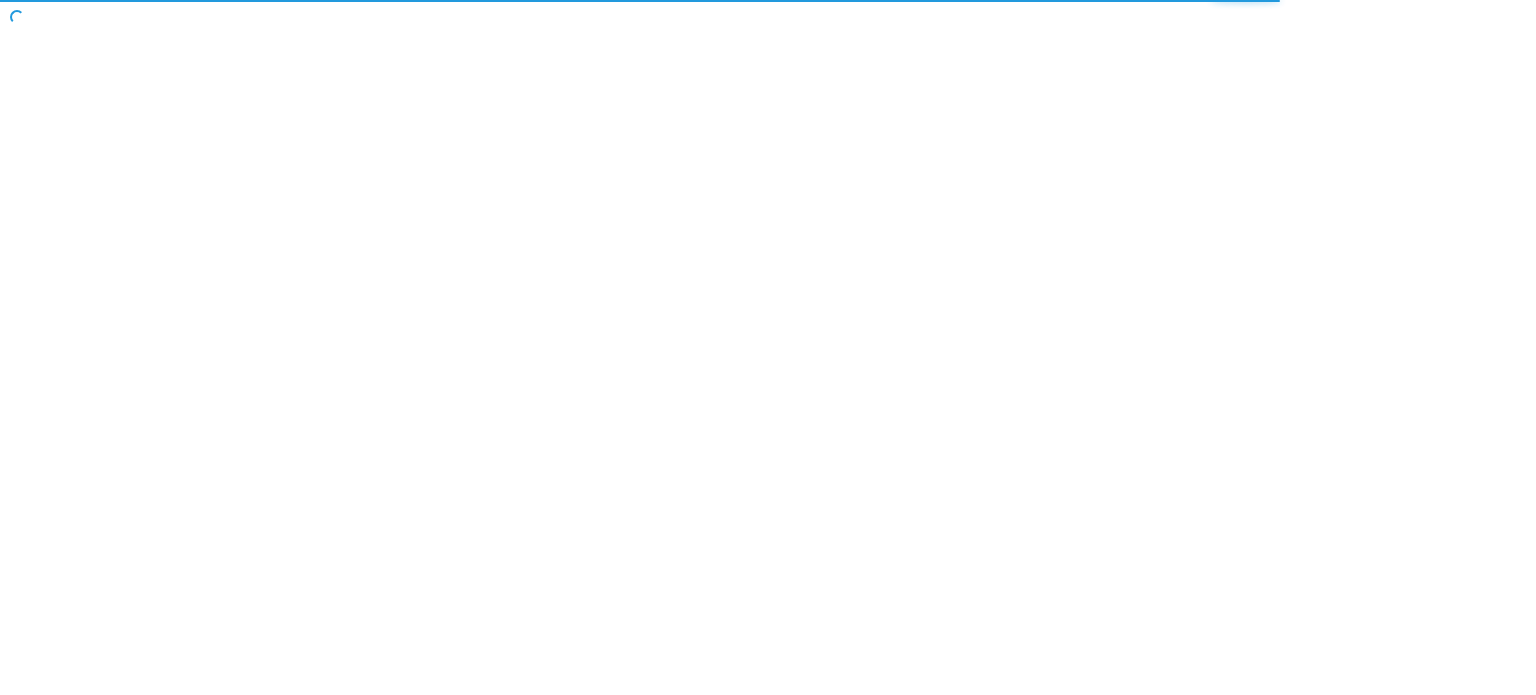 scroll, scrollTop: 0, scrollLeft: 0, axis: both 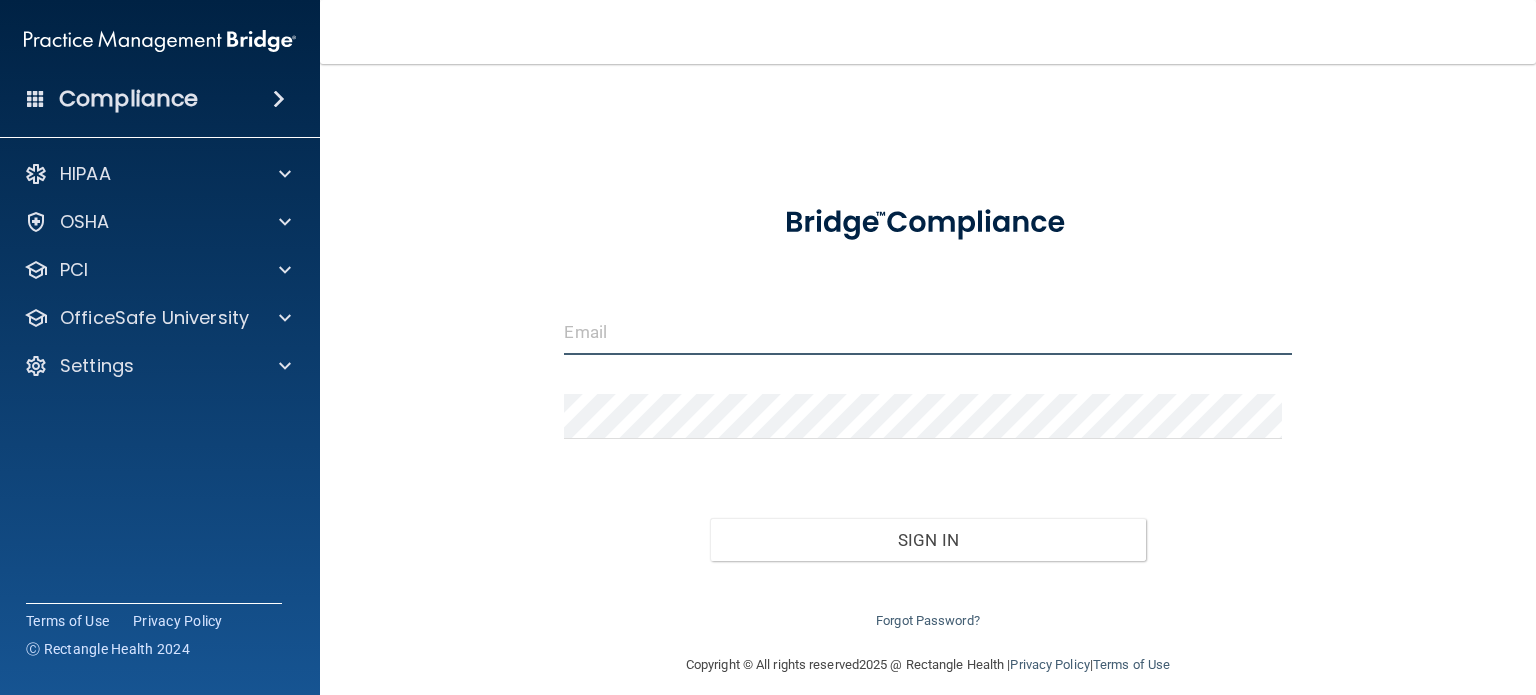 type on "[EMAIL]" 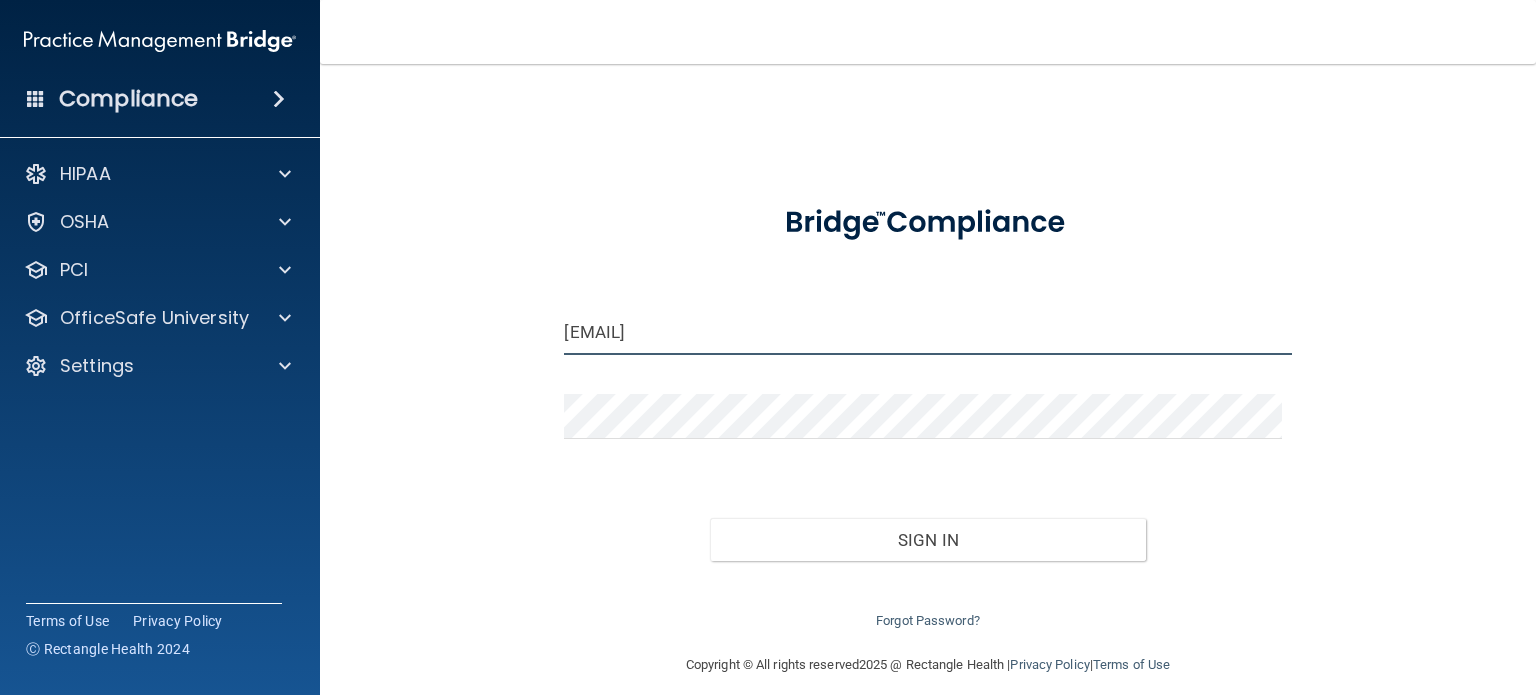 click on "[EMAIL]" at bounding box center [927, 332] 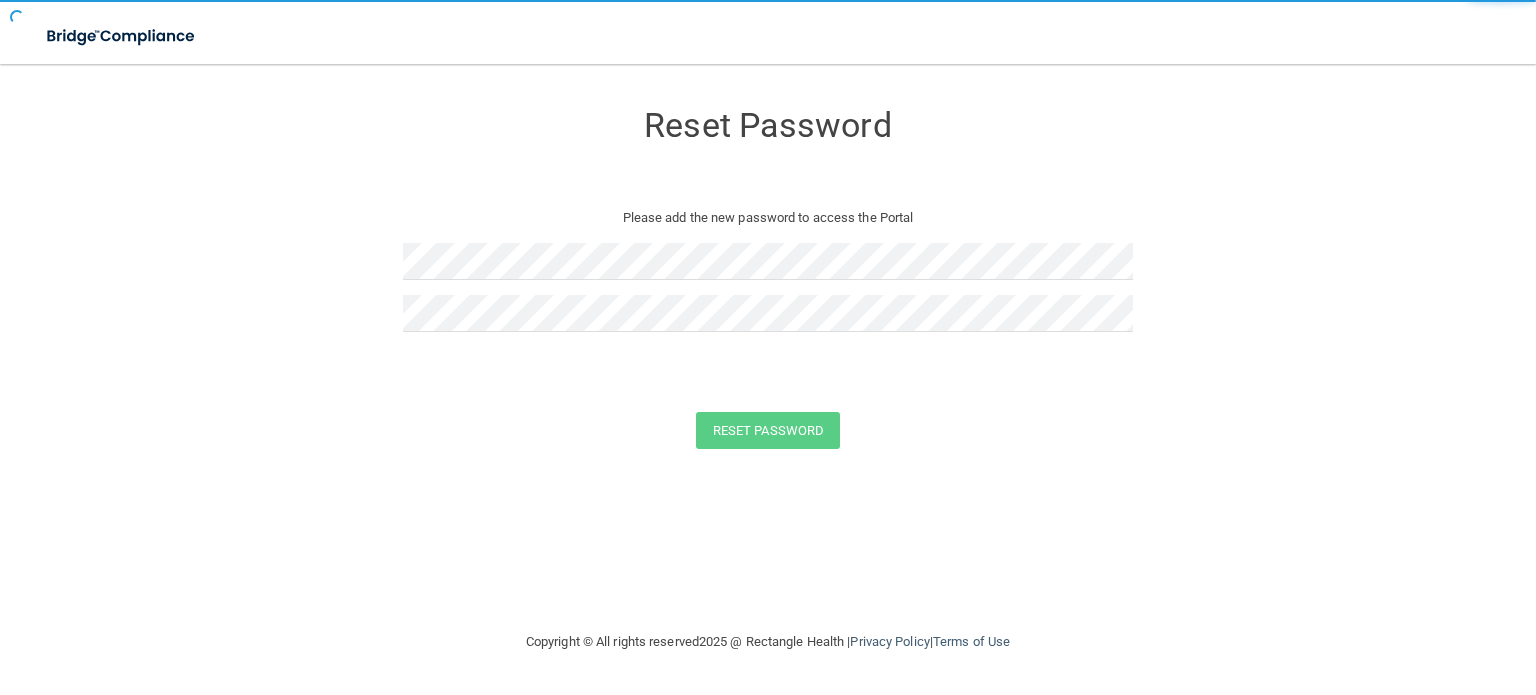 scroll, scrollTop: 0, scrollLeft: 0, axis: both 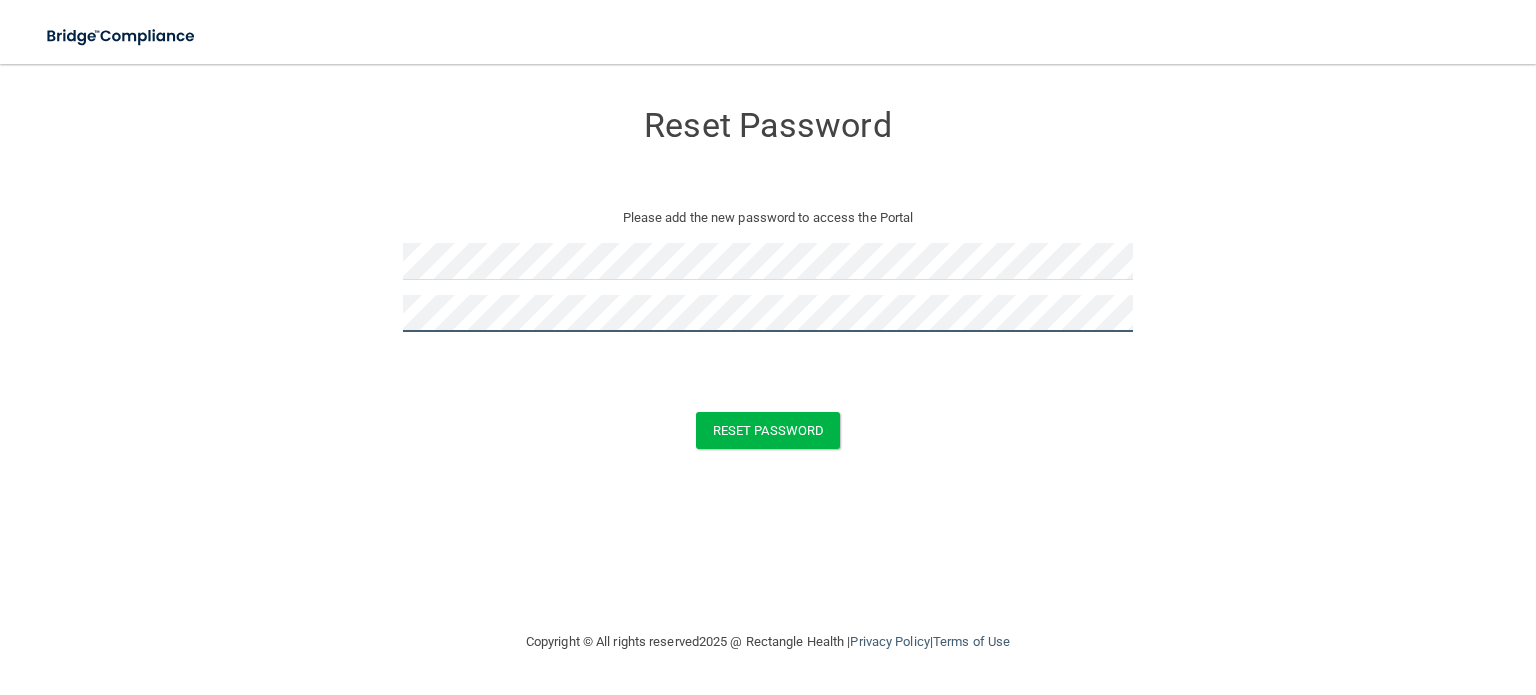 click on "Reset Password" at bounding box center (768, 430) 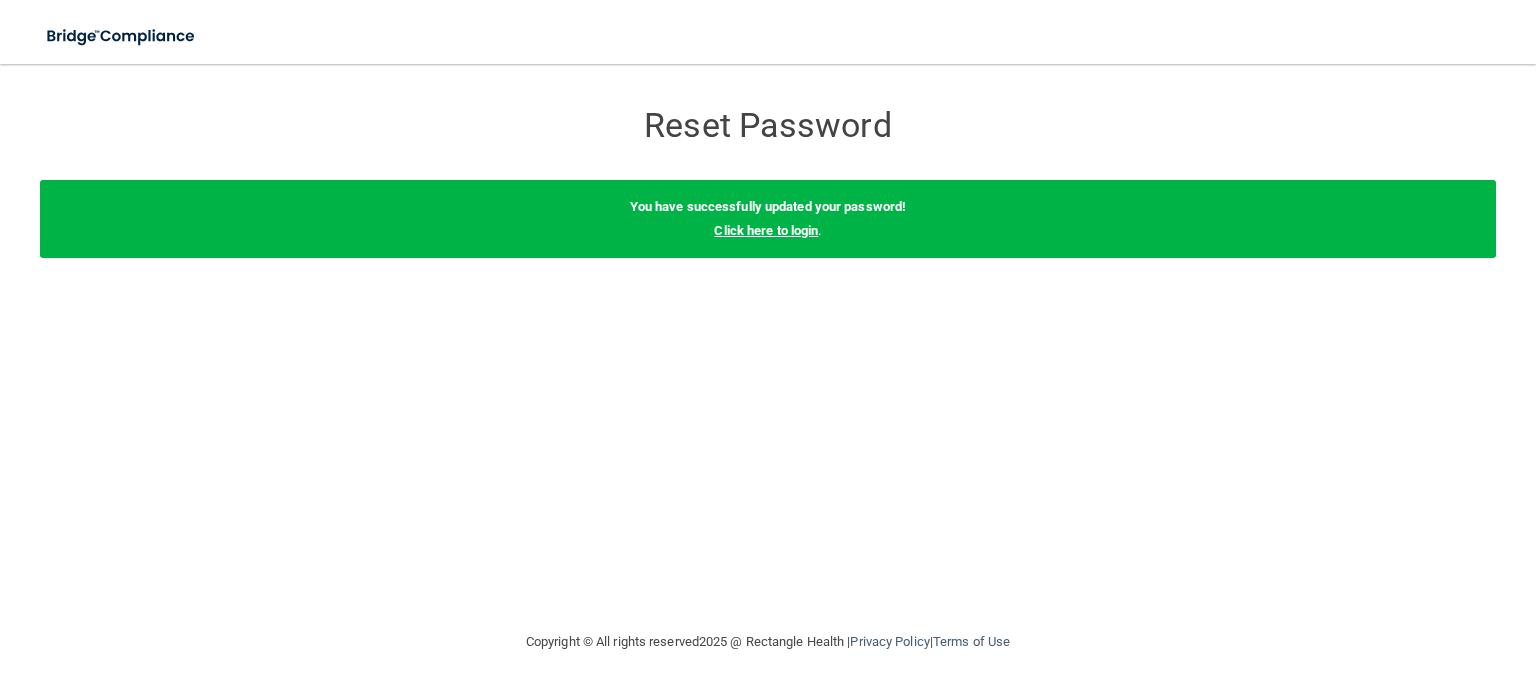 click on "Click here to login" at bounding box center (766, 230) 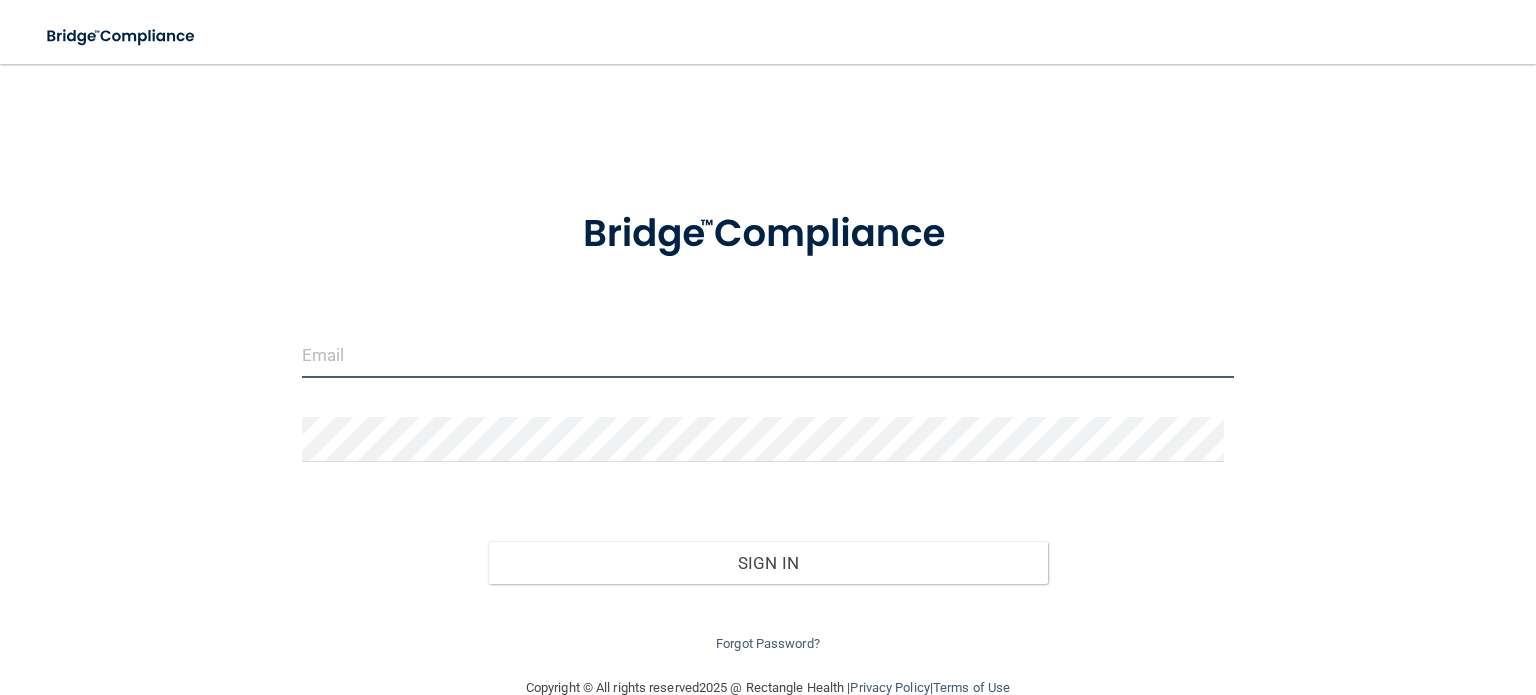 type on "[EMAIL]" 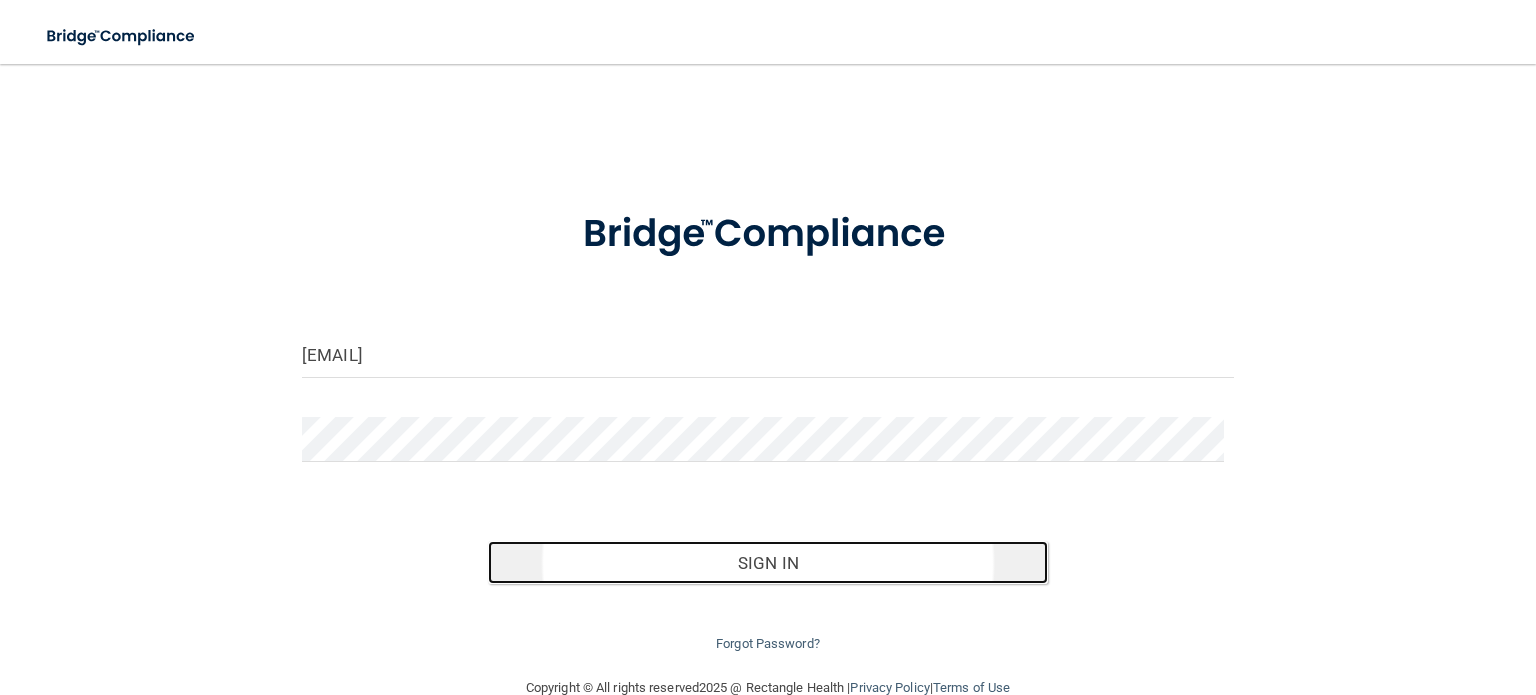 click on "Sign In" at bounding box center [767, 563] 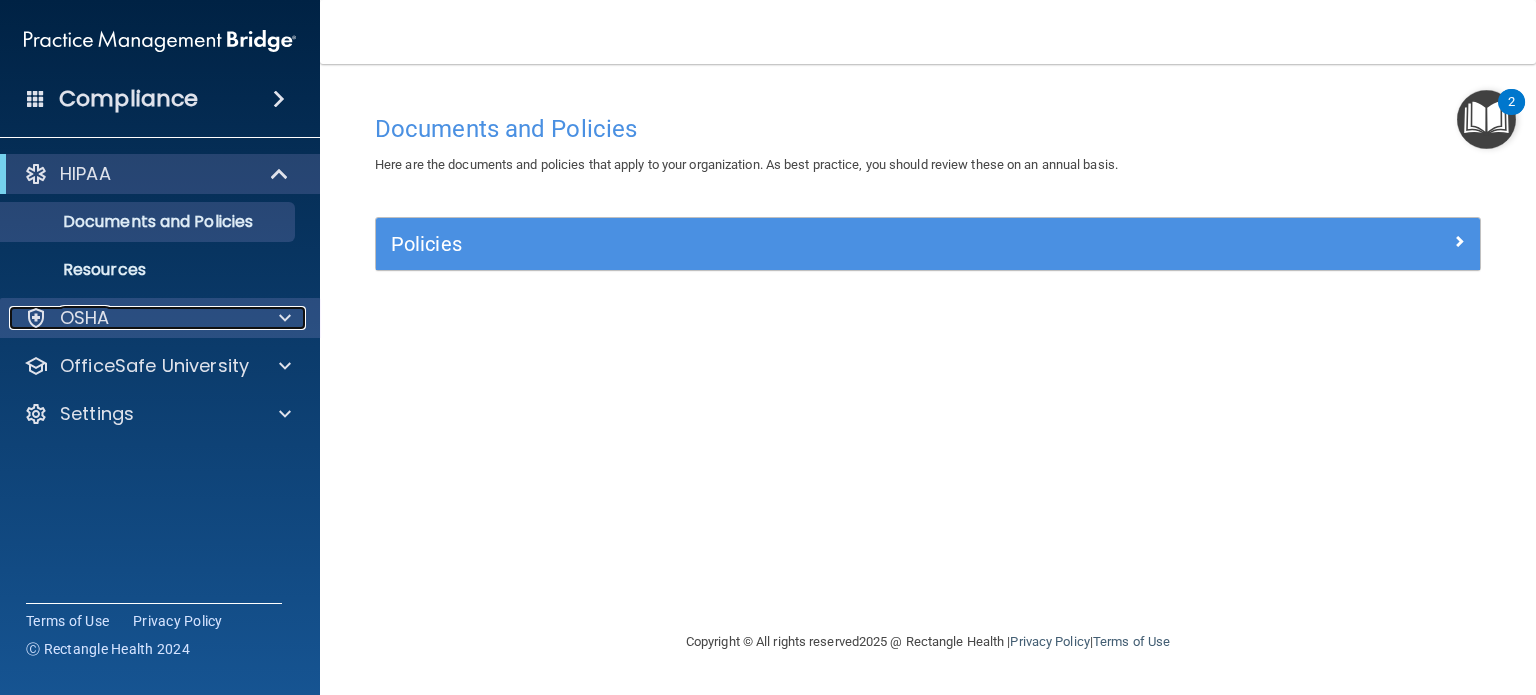click on "OSHA" at bounding box center [133, 318] 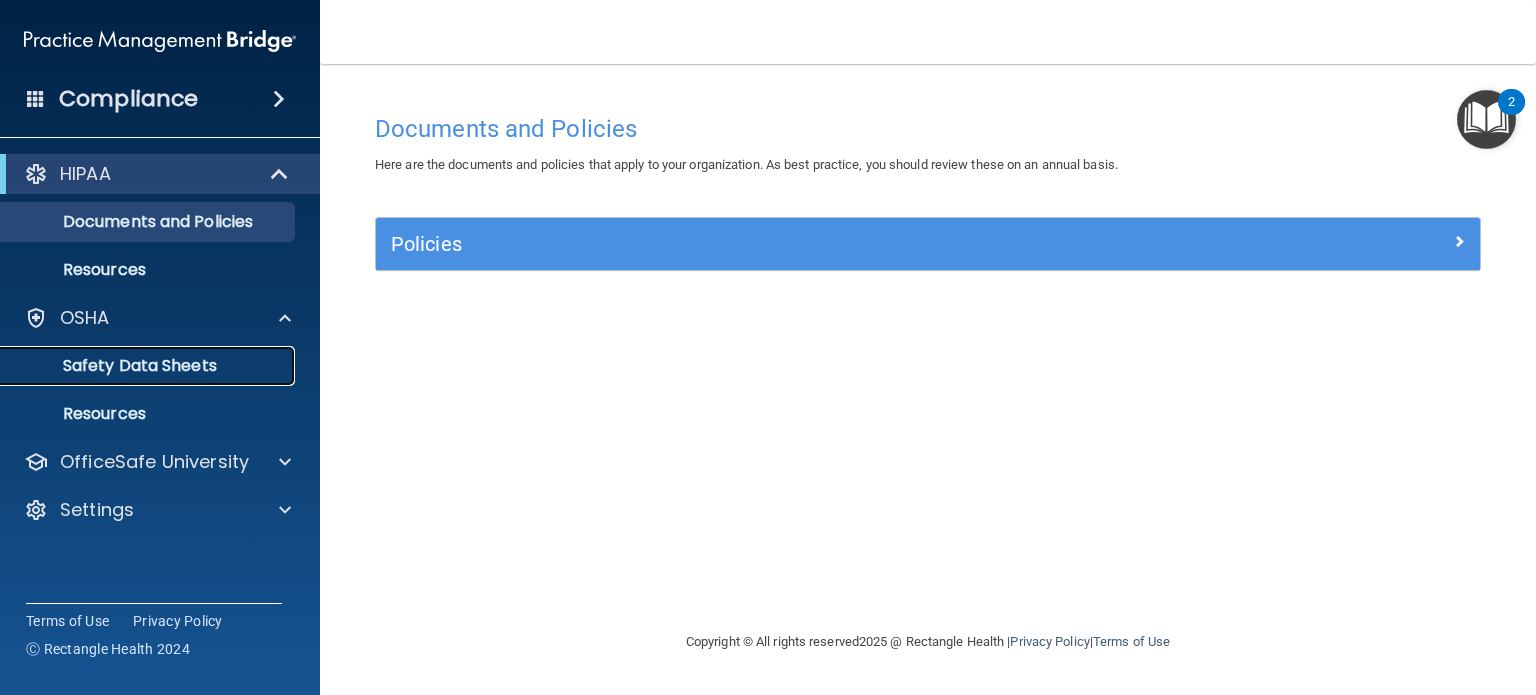 click on "Safety Data Sheets" at bounding box center [149, 366] 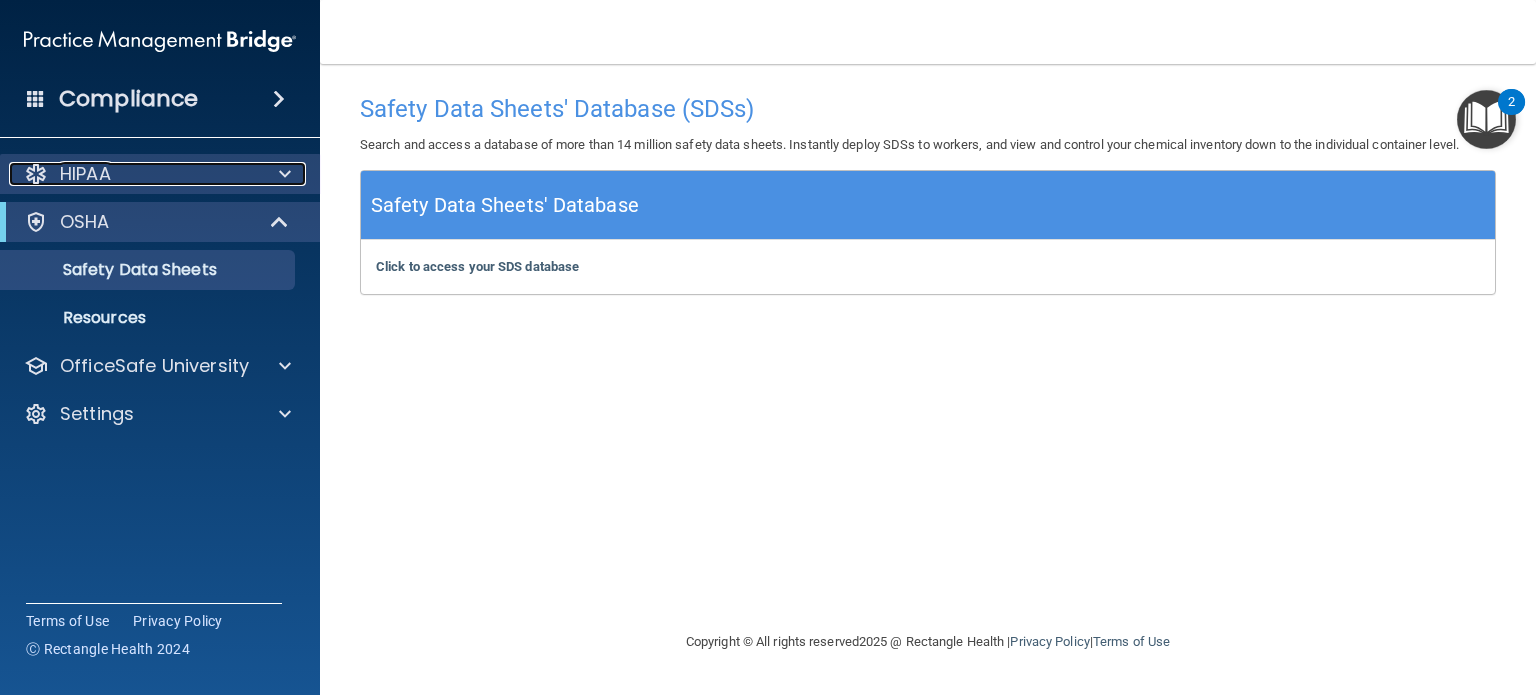 click on "HIPAA" at bounding box center [133, 174] 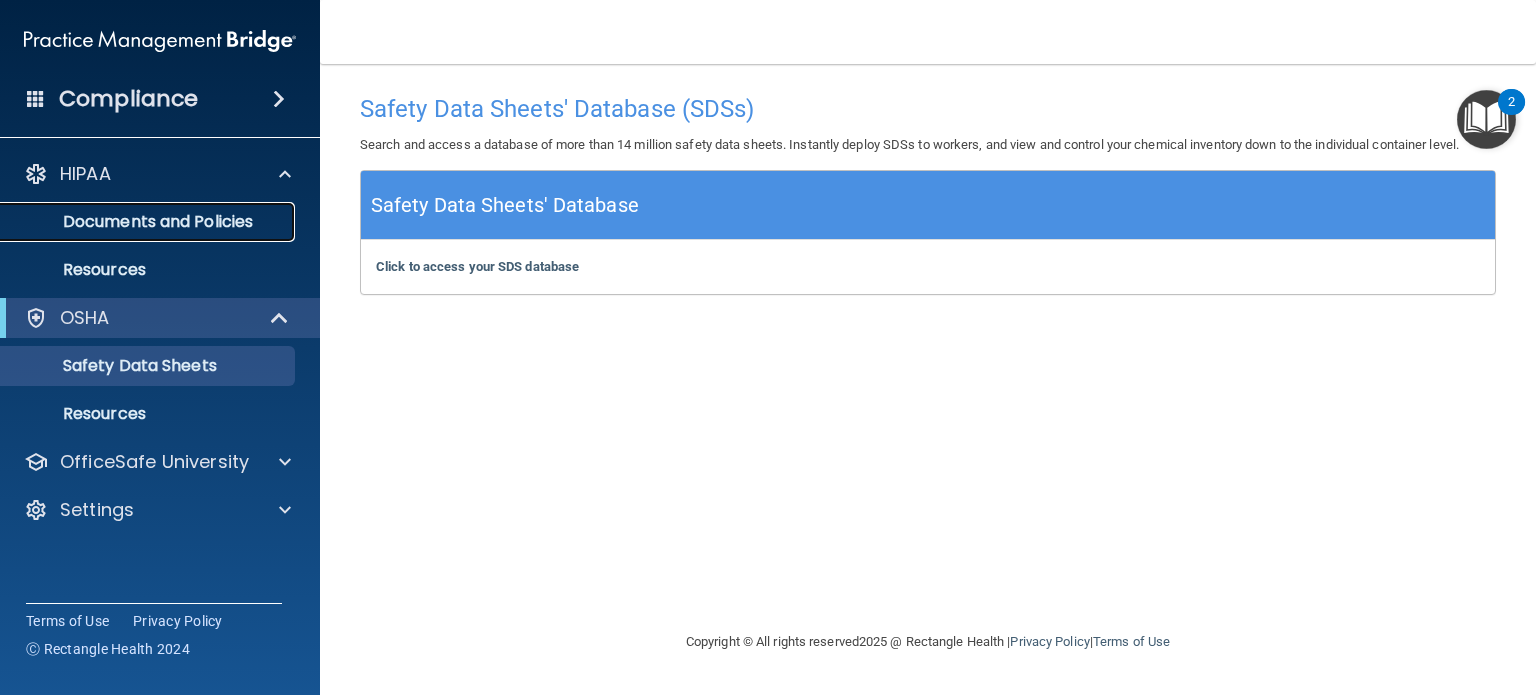 click on "Documents and Policies" at bounding box center [137, 222] 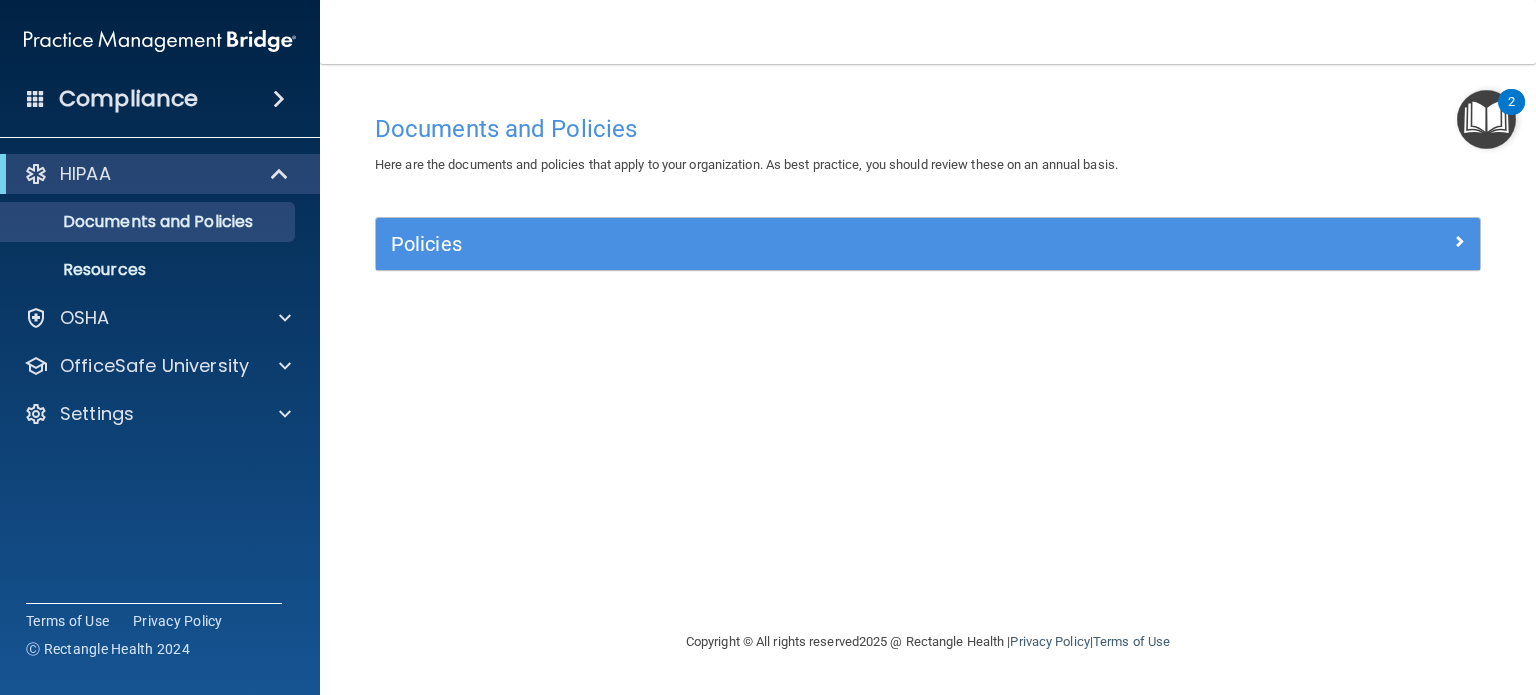 click on "Documents and Policies       Here are the documents and policies that apply to your organization. As best practice, you should review these on an annual basis.             There are no documents selected                Search Documents:                      Search Results            Name  Description        Acceptable Use Policy   Acceptable Use Policy     Policy that defines acceptable and unacceptable use of electronic devices and network resources in conjunction with its established culture of ethical and lawful behavior, openness, trust, and integrity.        Business Associates Policy   Business Associates Policy     Policy that describes the obligations of business associates and the requirements for contracting with business associates.        Complaint Process Policy   Complaint Process Policy     Policy to provide a process for patients and responsible parties to make complaints concerning privacy and security practices.        Document Destruction Policy   Document Destruction Policy" at bounding box center [928, 347] 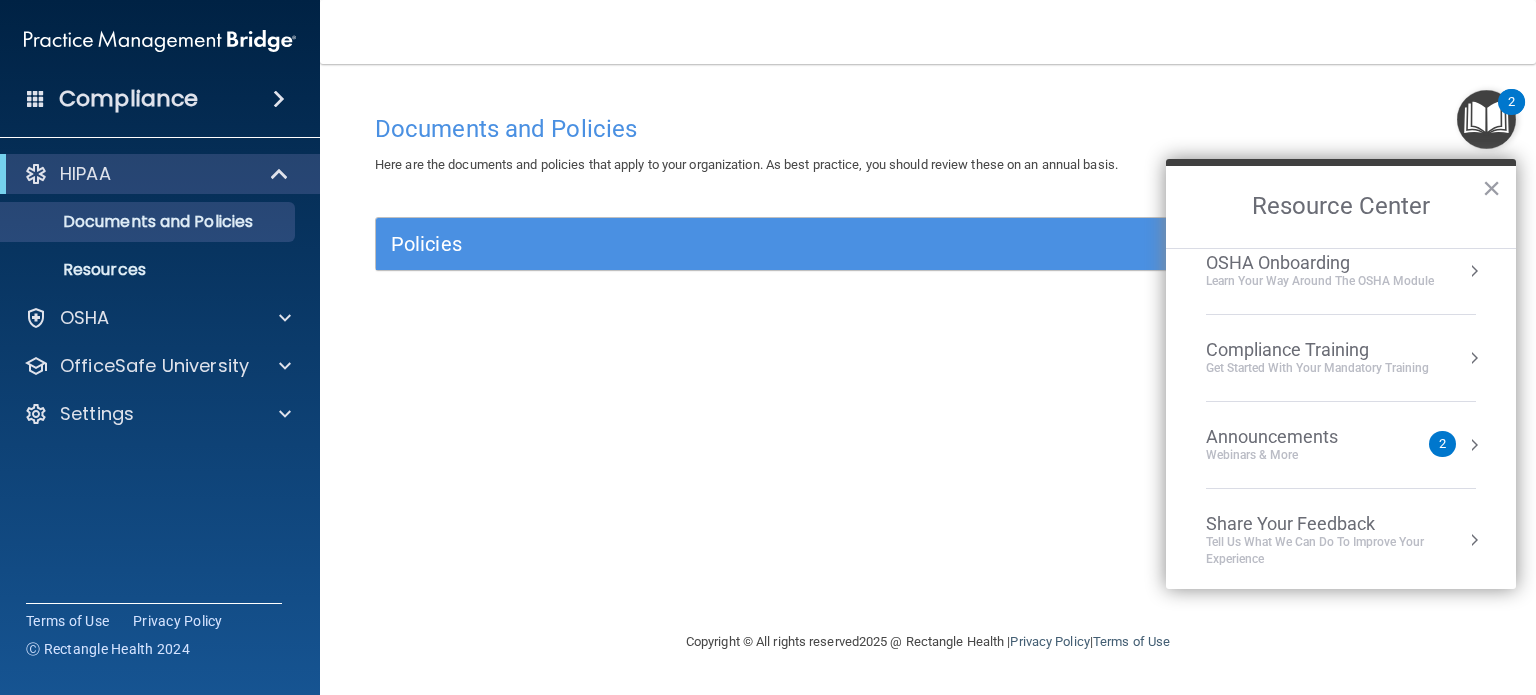 scroll, scrollTop: 109, scrollLeft: 0, axis: vertical 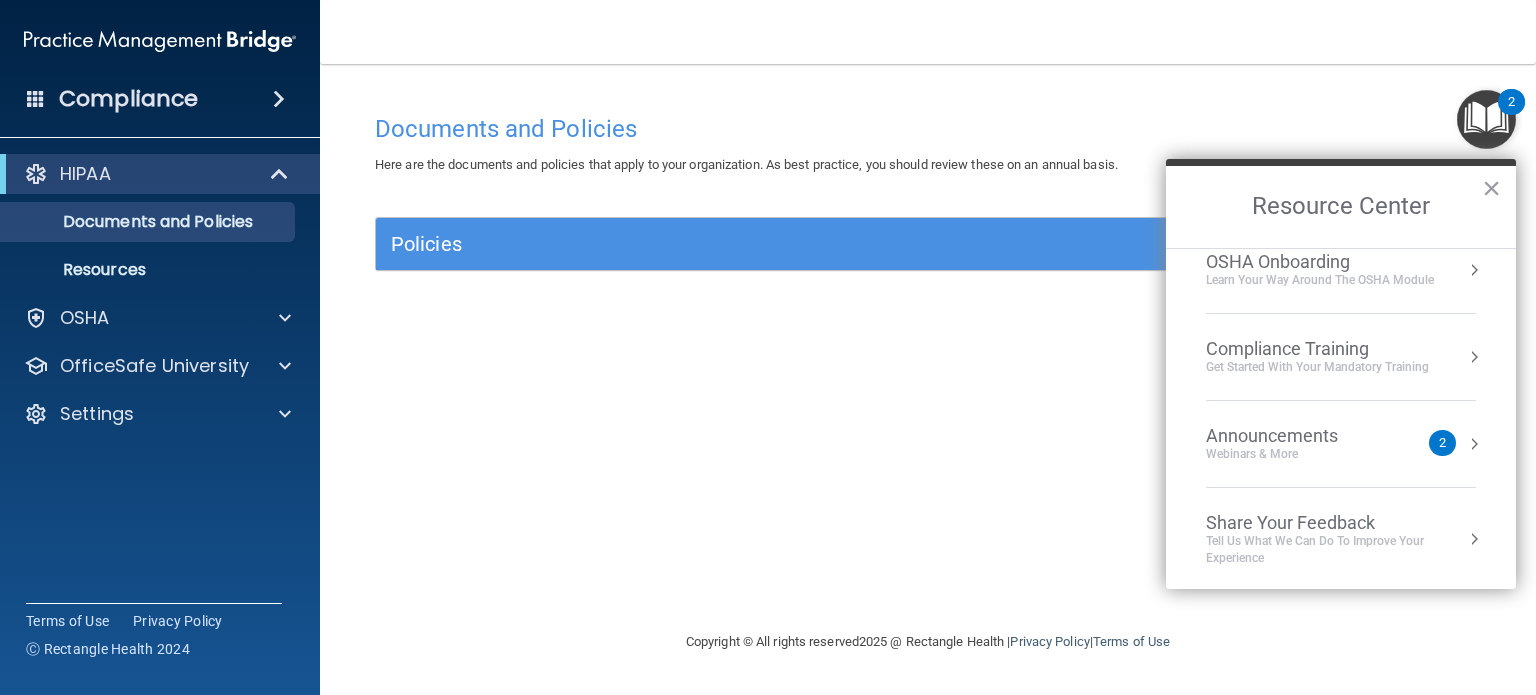click on "Webinars & More" at bounding box center [1292, 454] 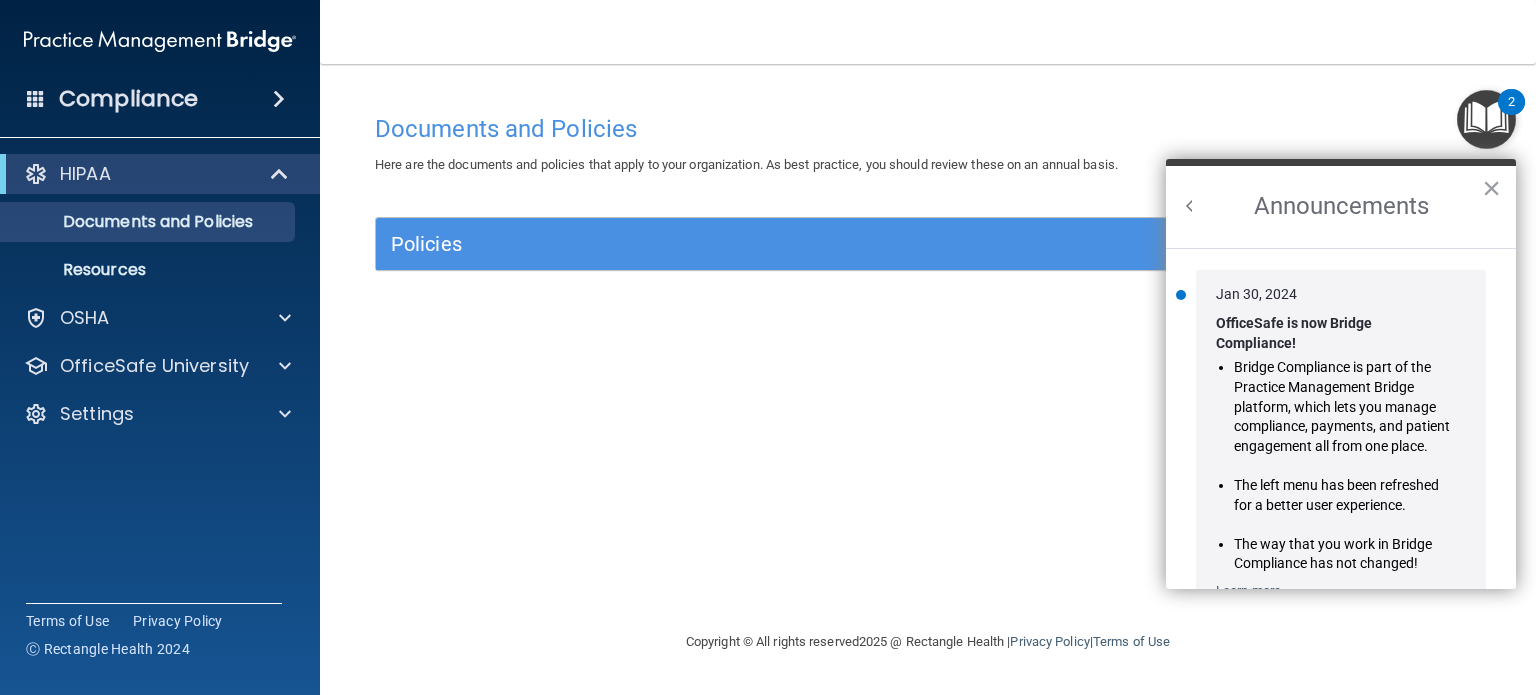 scroll, scrollTop: 0, scrollLeft: 0, axis: both 